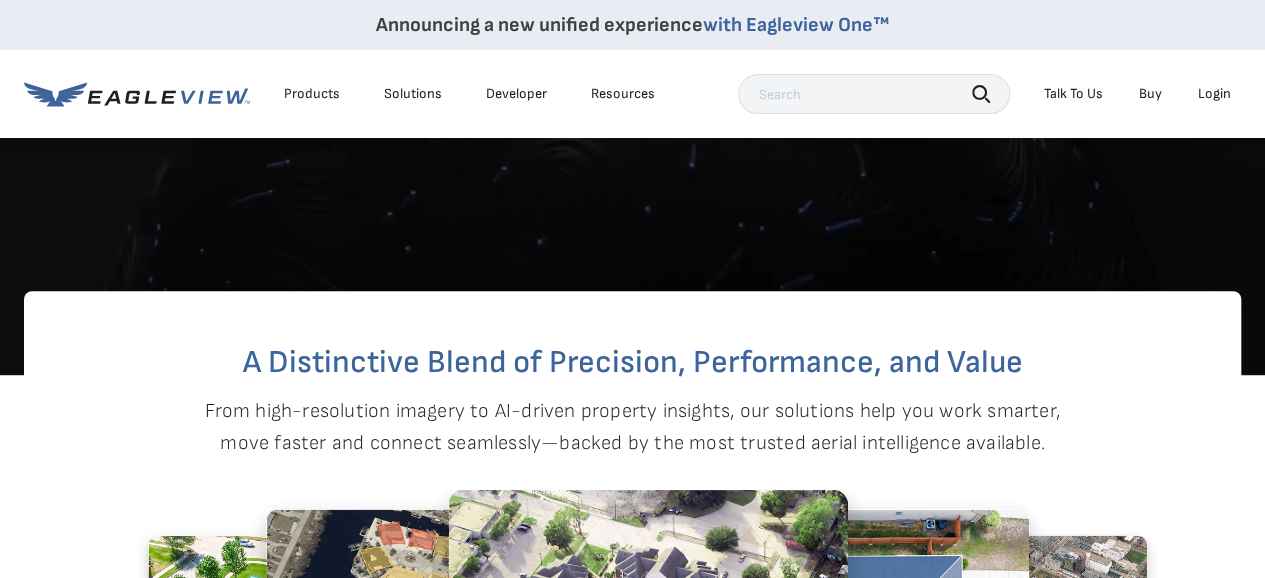 scroll, scrollTop: 0, scrollLeft: 0, axis: both 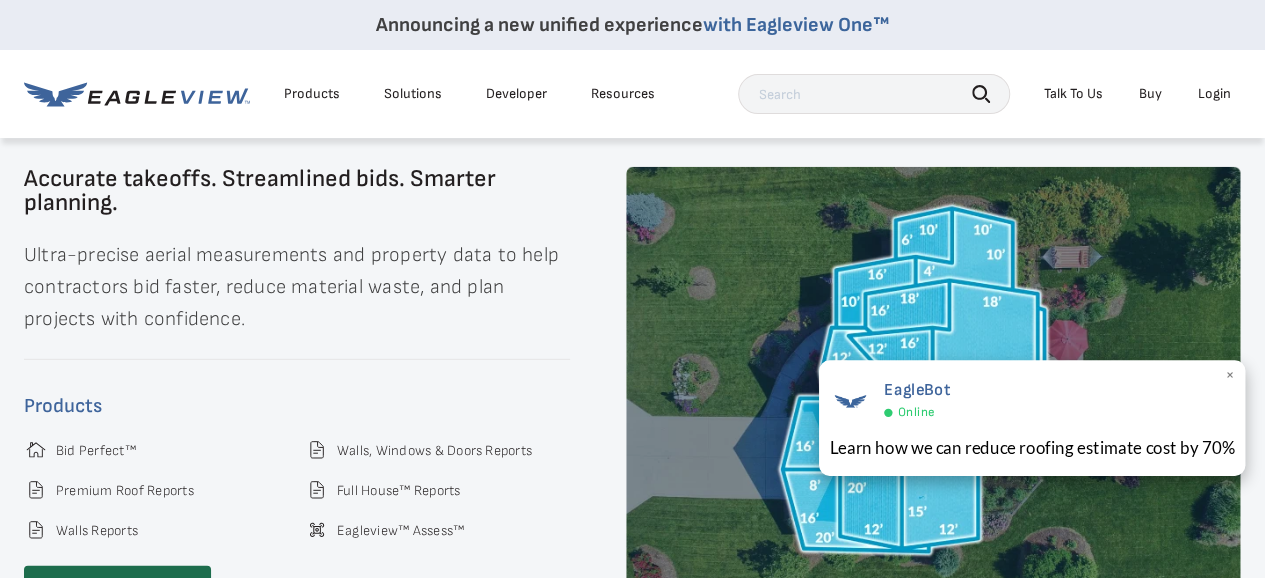 click on "×" at bounding box center [1229, 376] 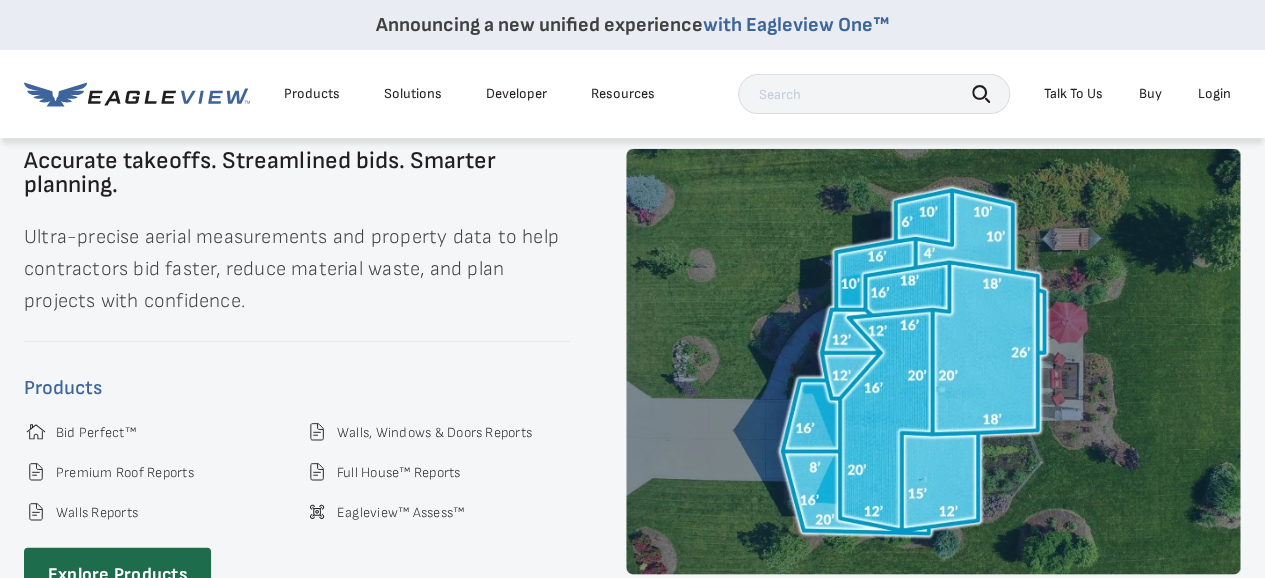 scroll, scrollTop: 2700, scrollLeft: 0, axis: vertical 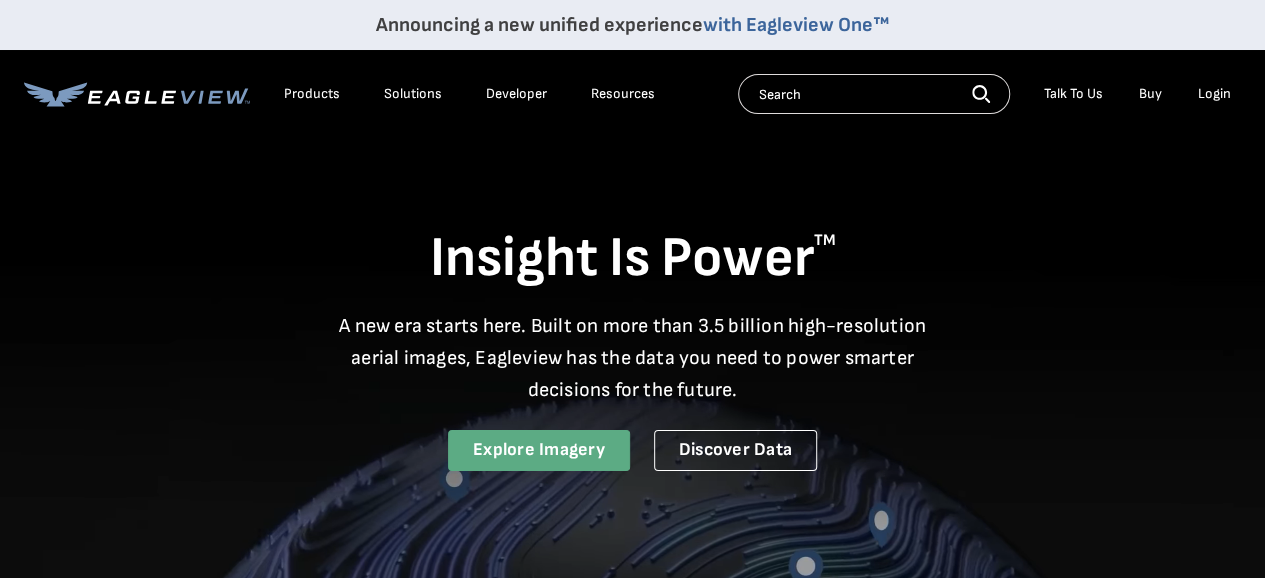 click on "Explore Imagery" at bounding box center (539, 450) 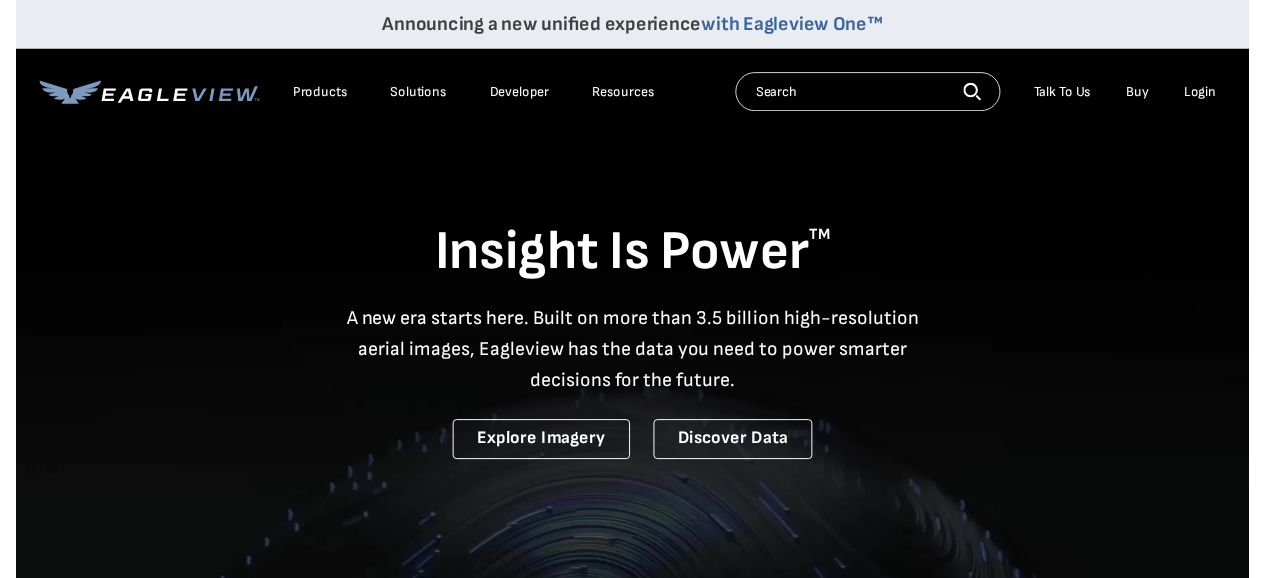 scroll, scrollTop: 0, scrollLeft: 0, axis: both 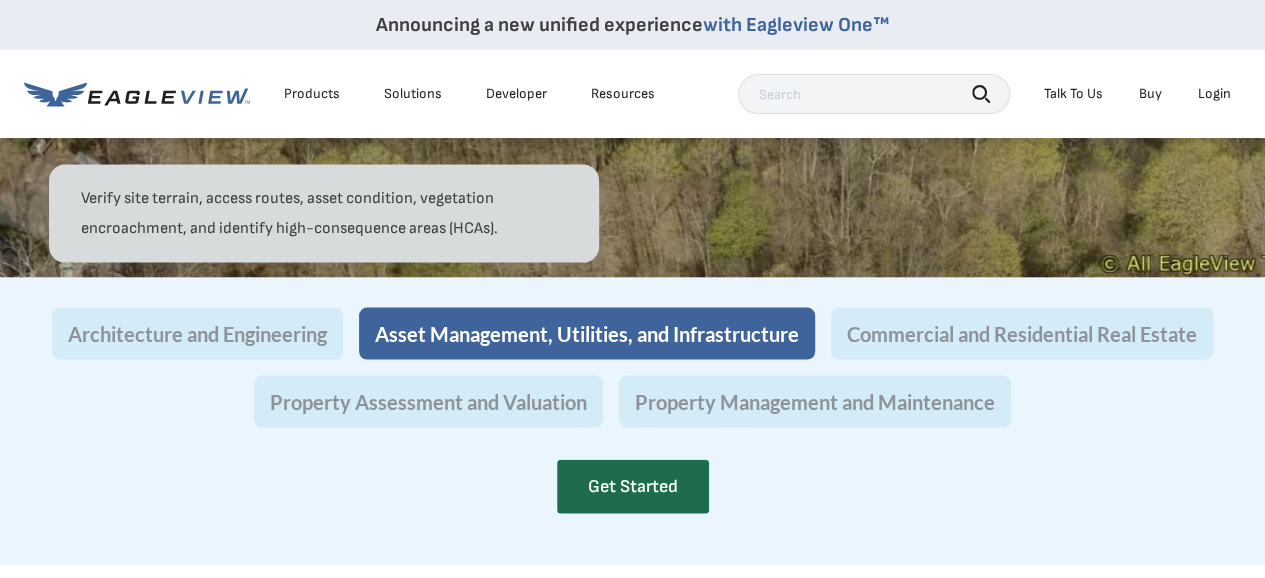 click on "Products" at bounding box center [312, 94] 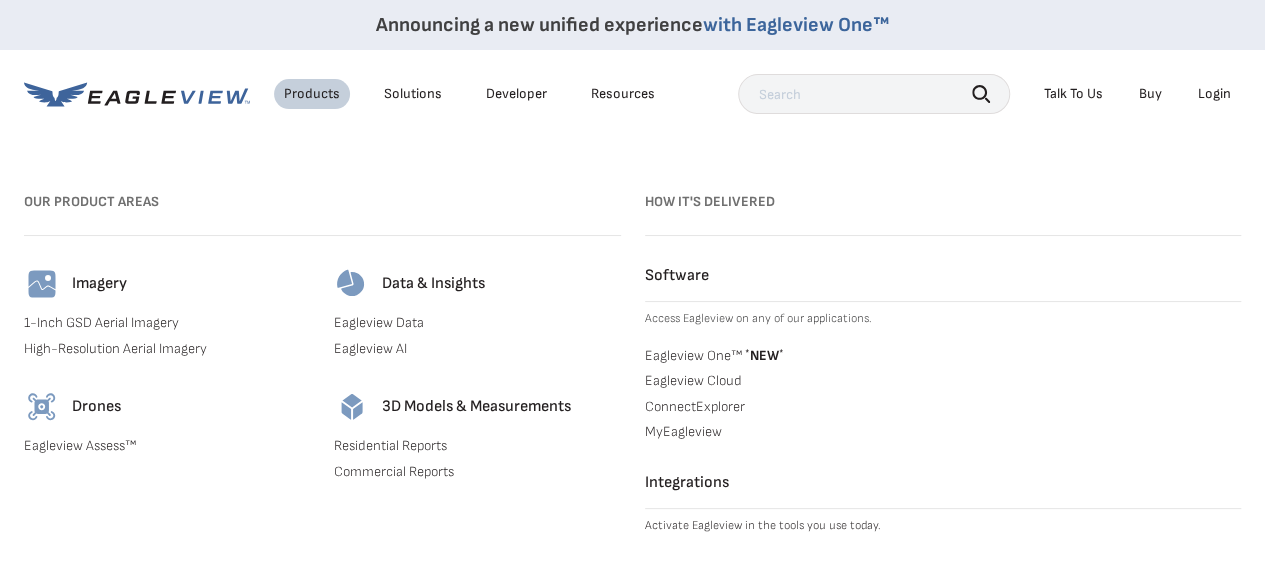 scroll, scrollTop: 1739, scrollLeft: 0, axis: vertical 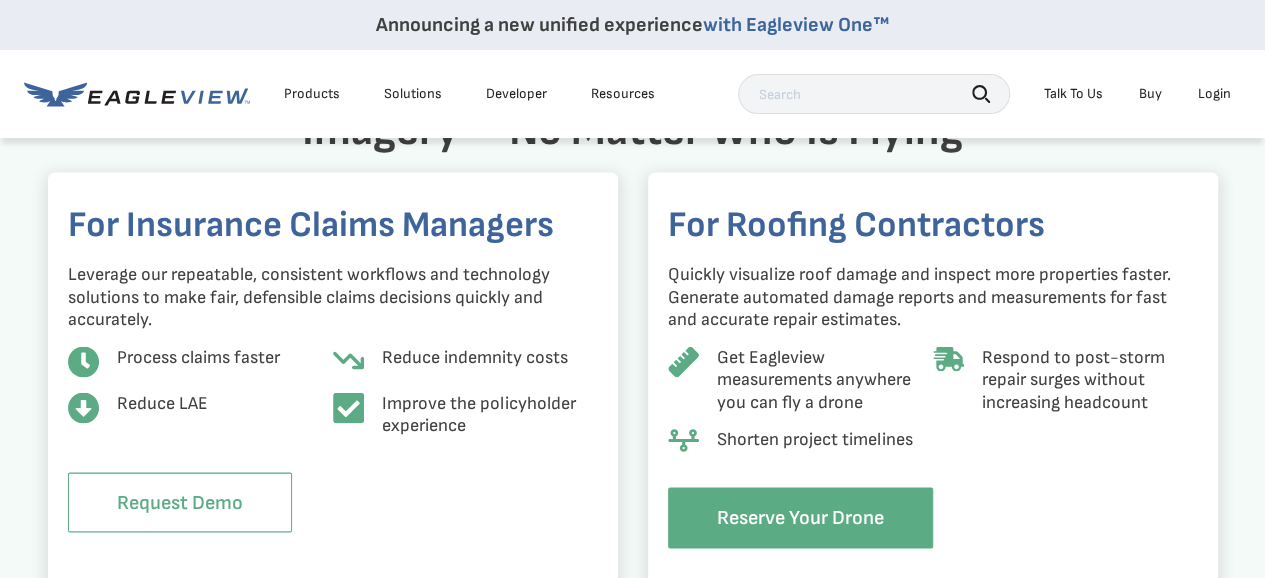 click on "Request Demo" at bounding box center (180, 502) 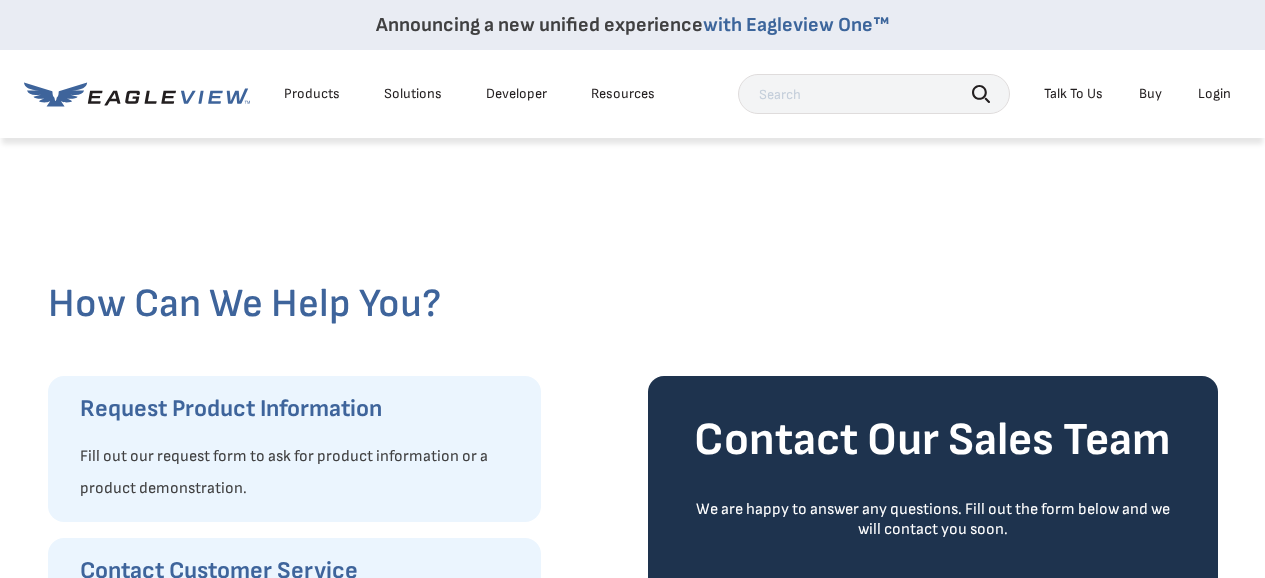scroll, scrollTop: 0, scrollLeft: 0, axis: both 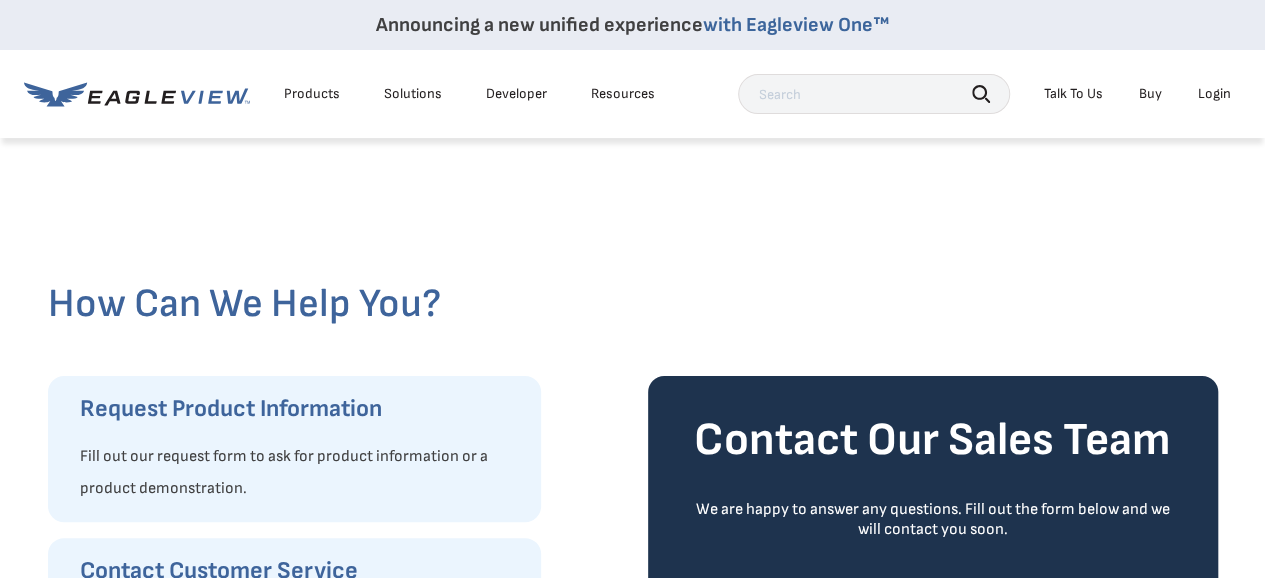 click 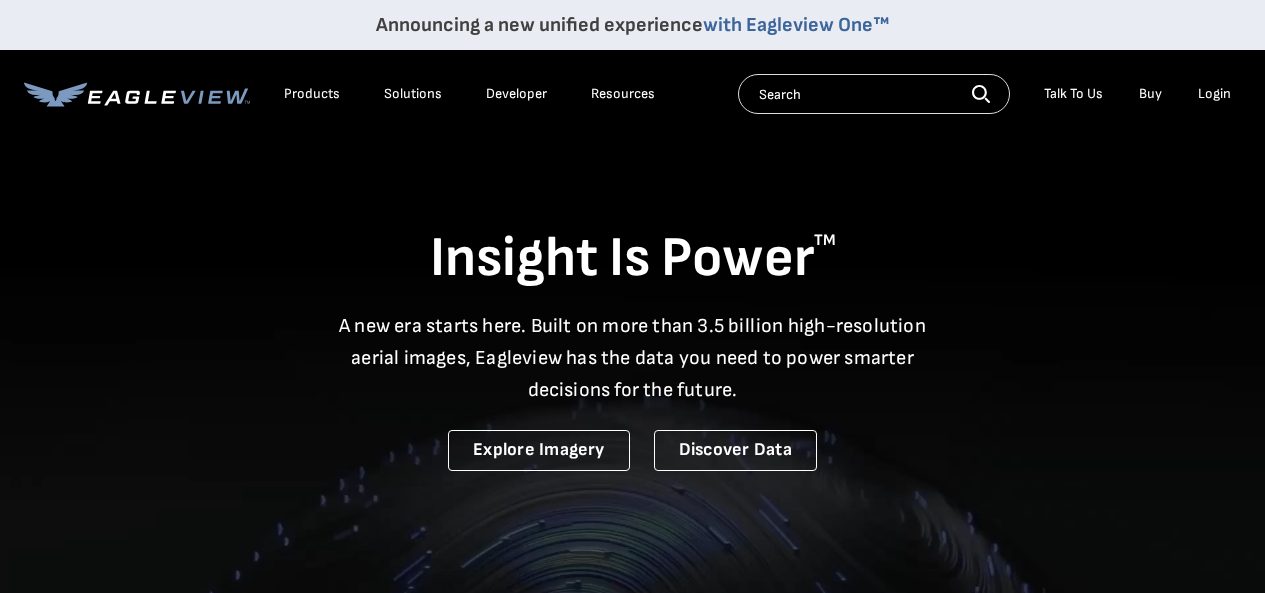 scroll, scrollTop: 16, scrollLeft: 0, axis: vertical 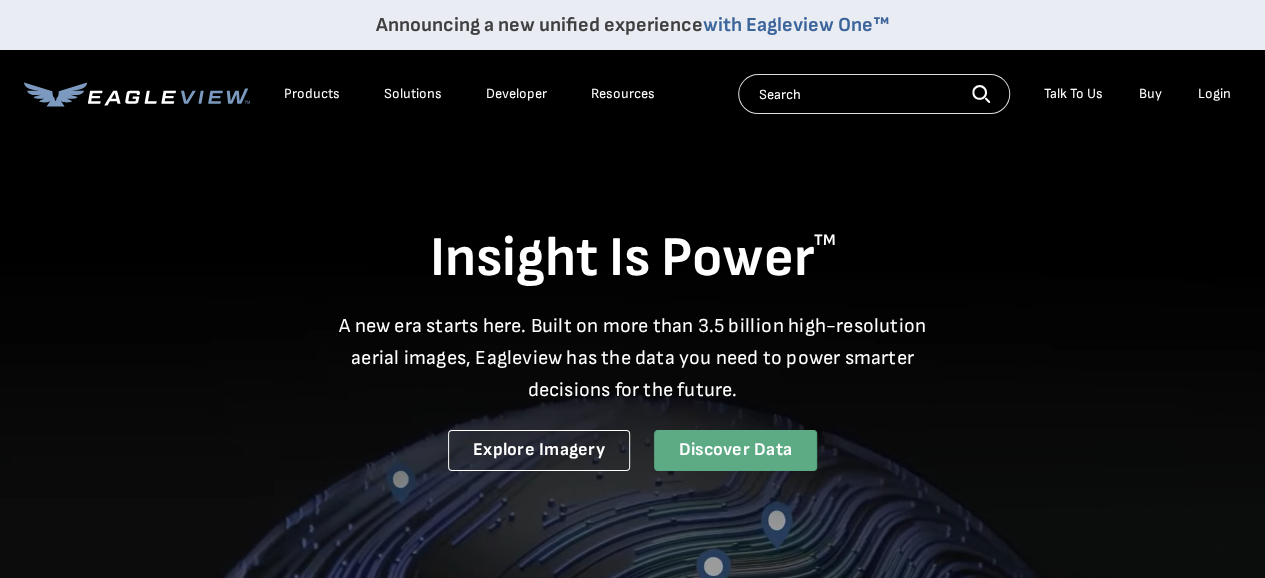 click on "Discover Data" at bounding box center [735, 450] 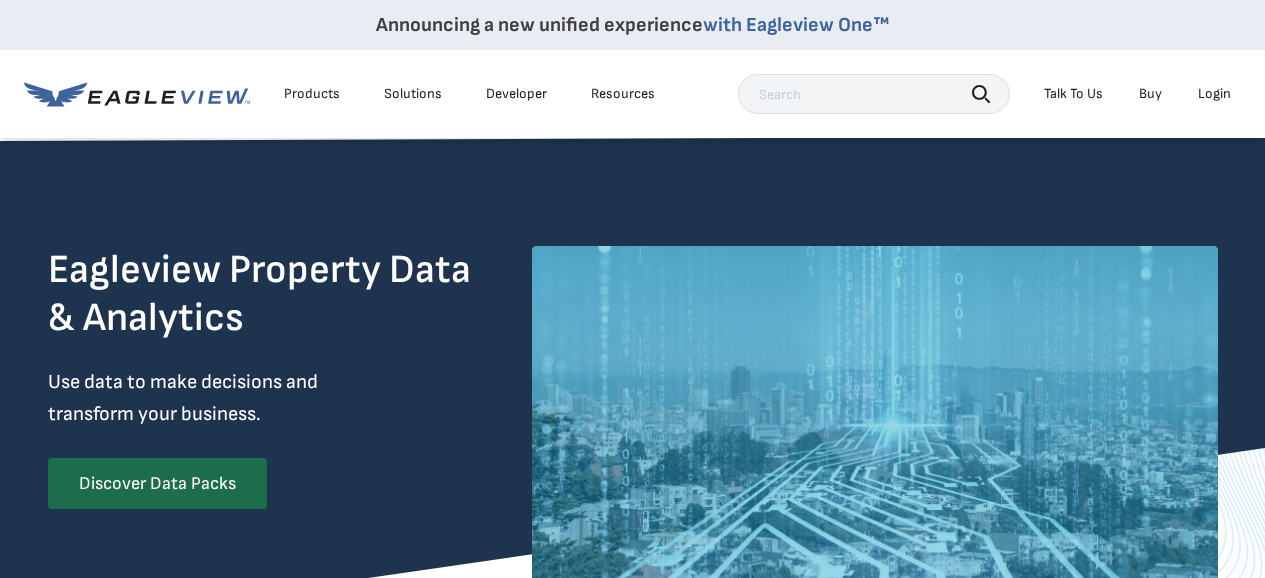 scroll, scrollTop: 0, scrollLeft: 0, axis: both 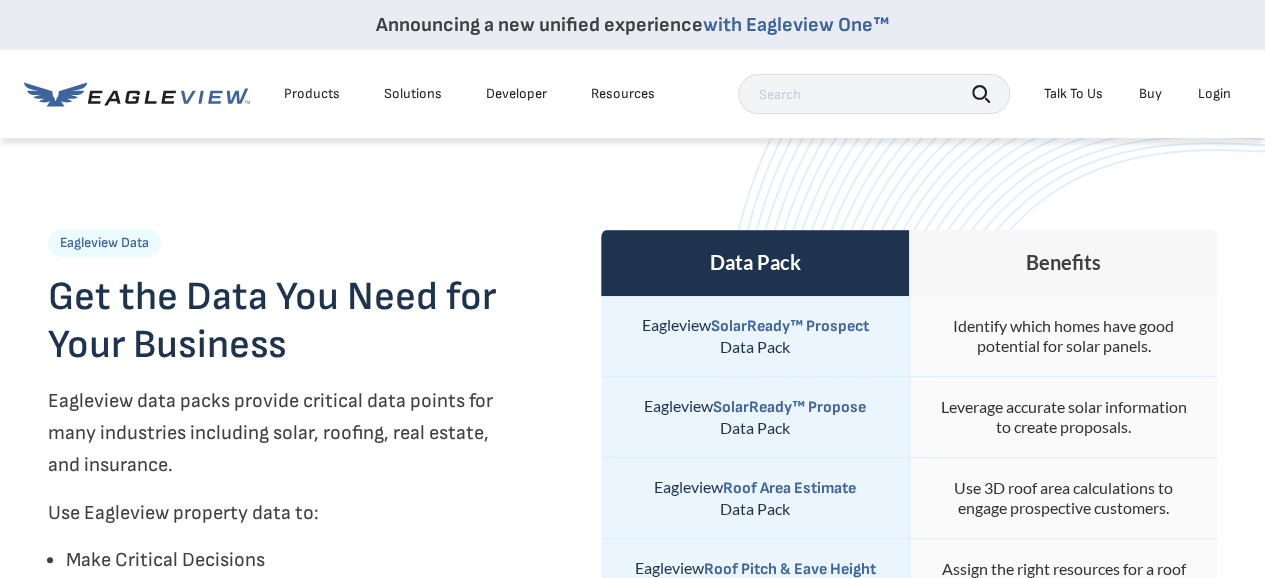 click on "SolarReady™ Prospect" at bounding box center [789, 326] 